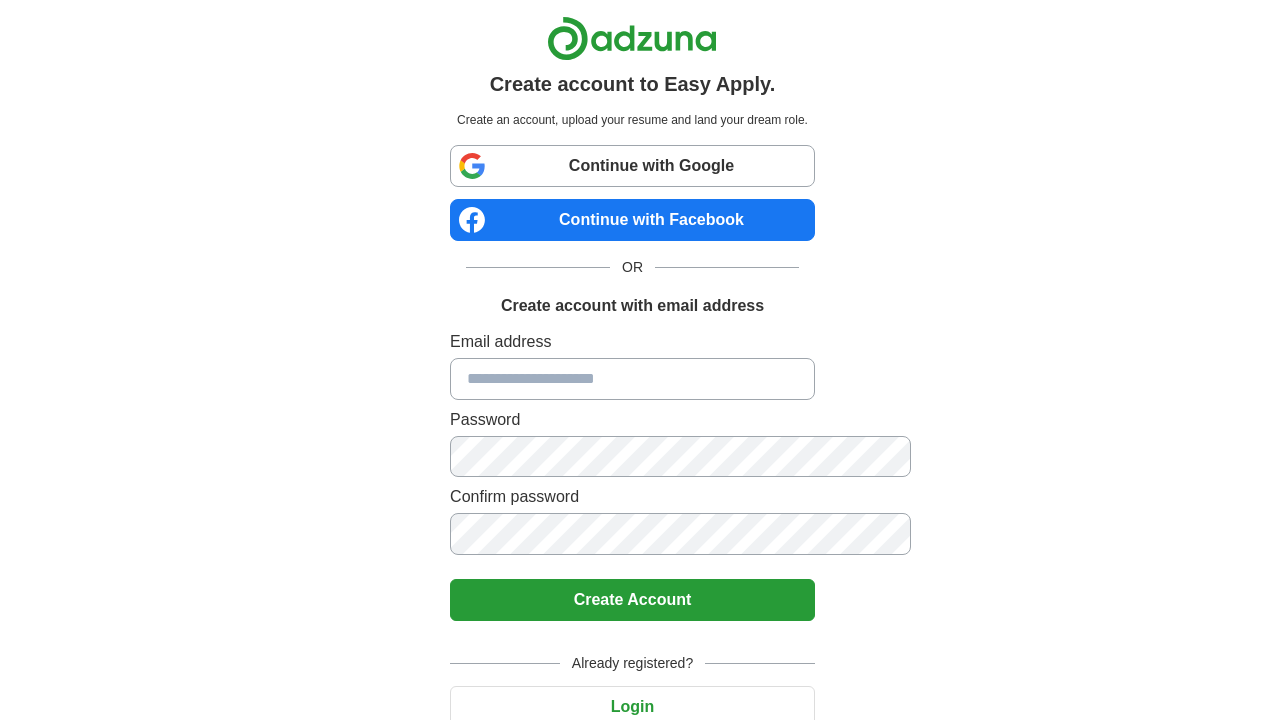 scroll, scrollTop: 0, scrollLeft: 0, axis: both 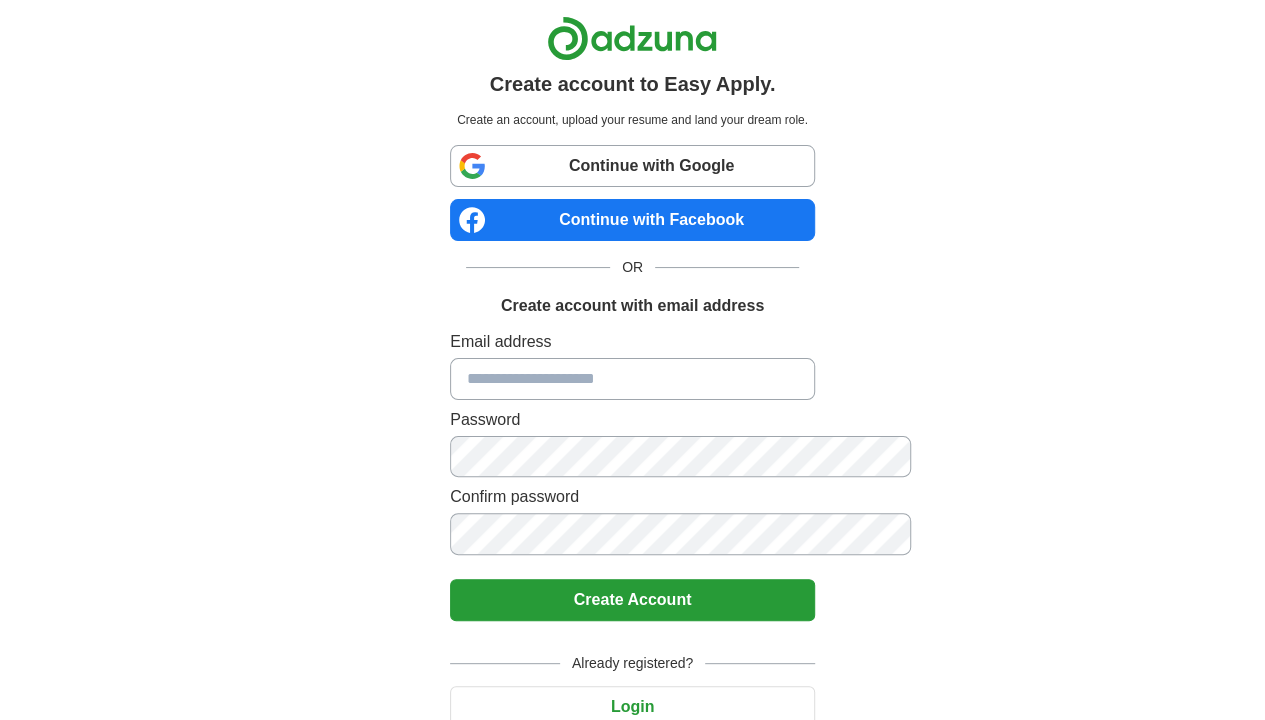 click on "Create account to Easy Apply." at bounding box center (633, 84) 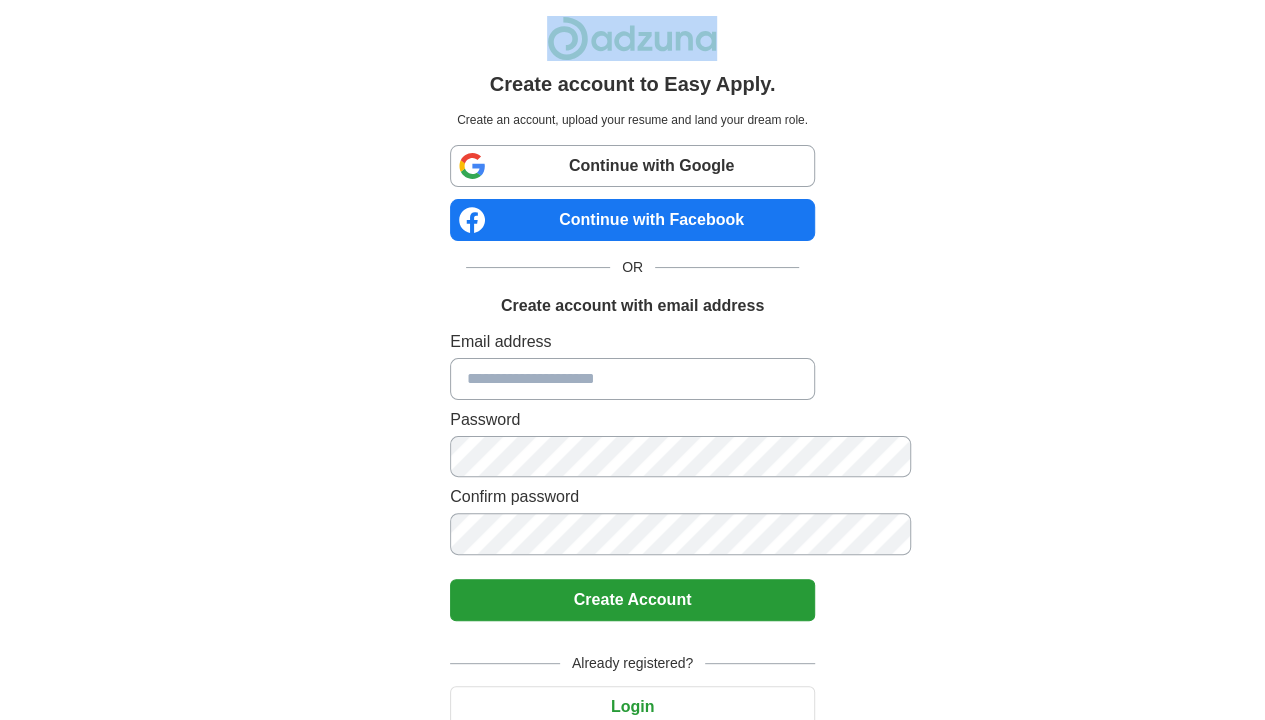 click on "Create account to Easy Apply. Create an account, upload your resume and land your dream role. Continue with Google Continue with Facebook OR Create account with email address Email address Password Confirm password Create Account Already registered? Login Return to job advert" at bounding box center (633, 401) 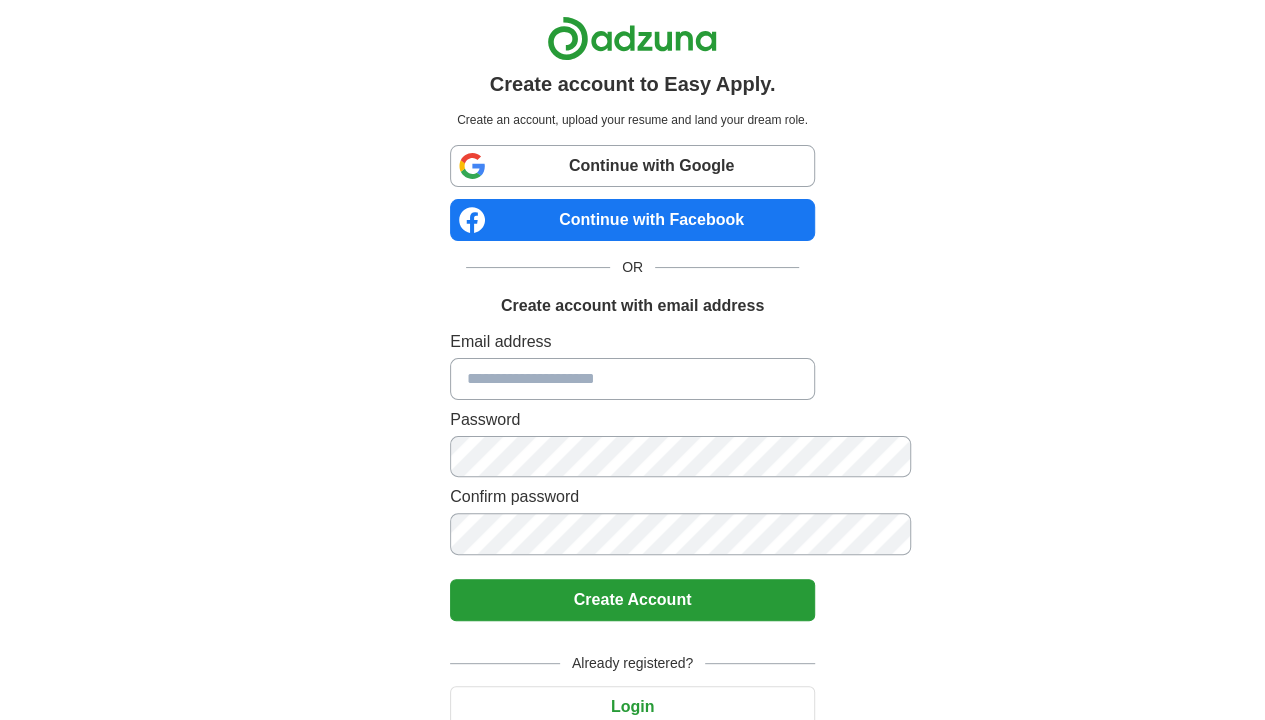 click on "Create account to Easy Apply. Create an account, upload your resume and land your dream role. Continue with Google Continue with Facebook OR Create account with email address Email address Password Confirm password Create Account Already registered? Login Return to job advert" at bounding box center (633, 401) 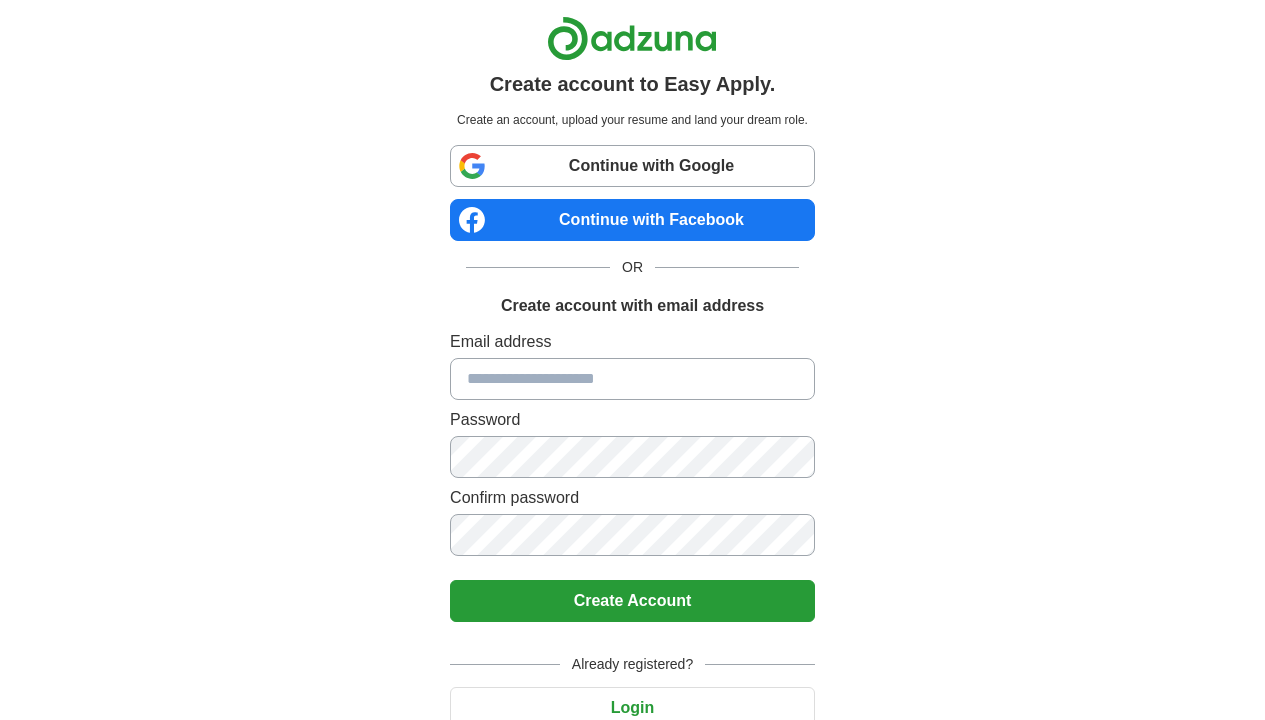 scroll, scrollTop: 0, scrollLeft: 0, axis: both 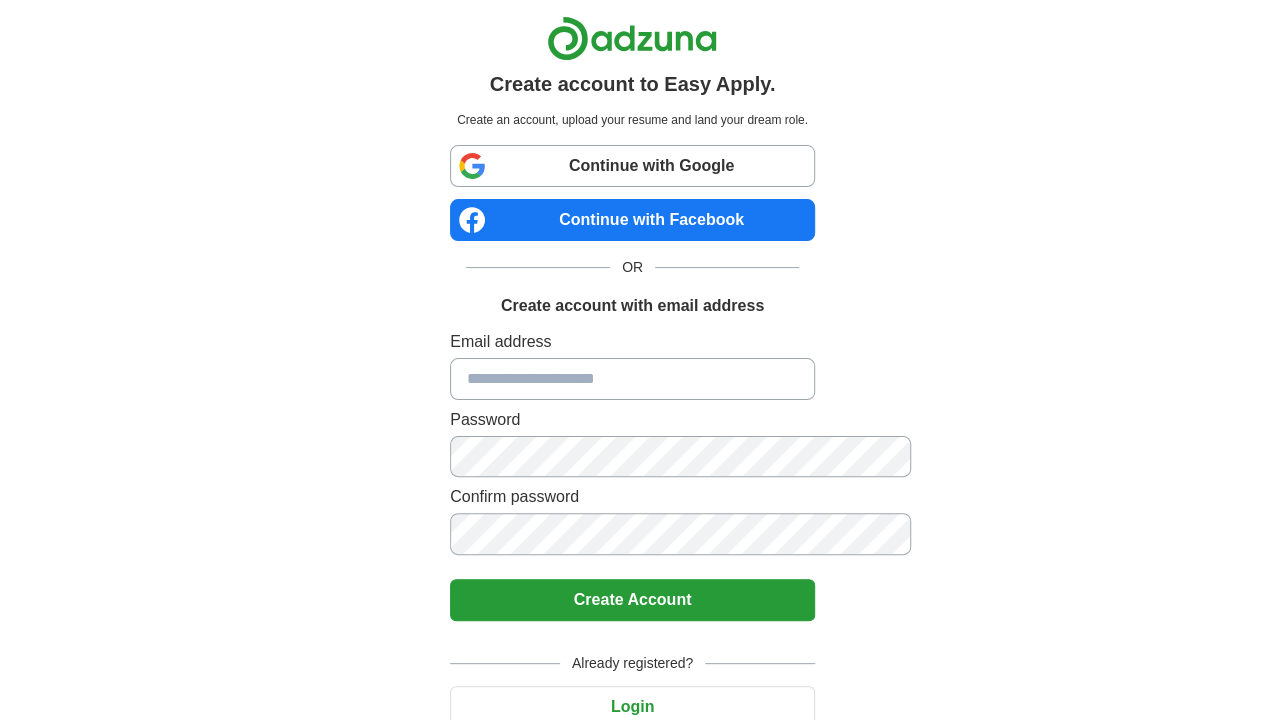 click at bounding box center (632, 379) 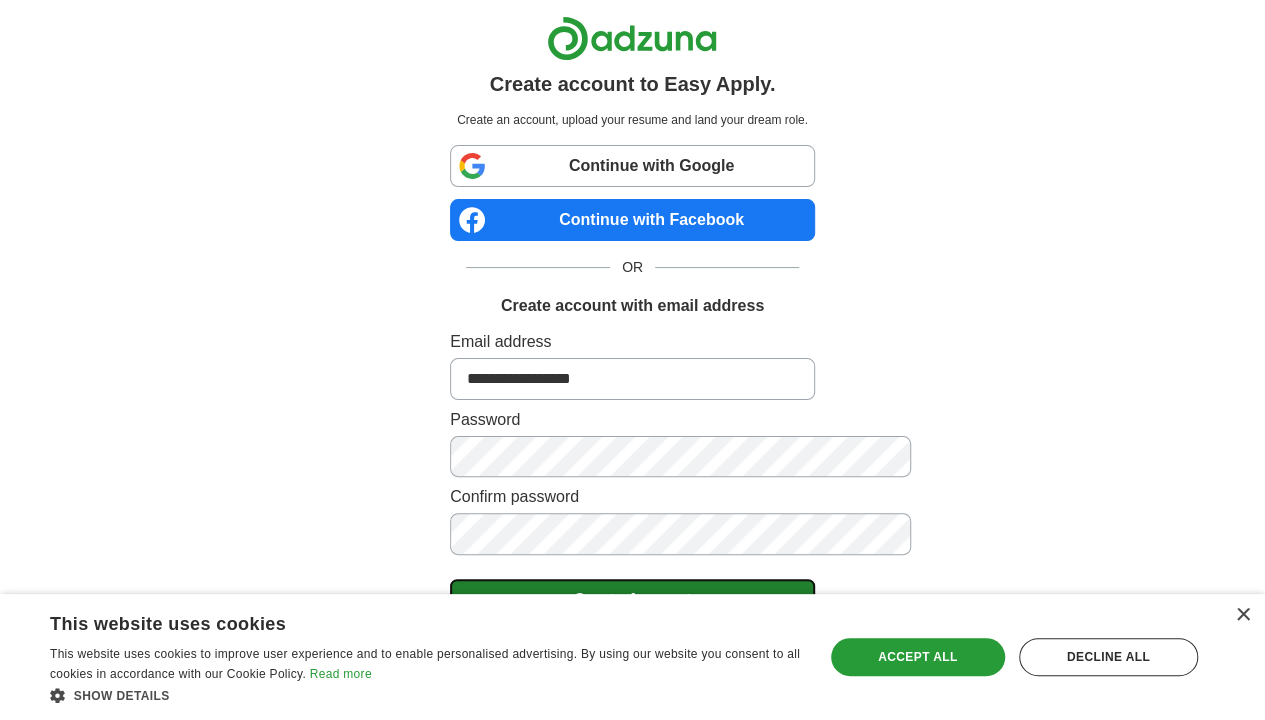 click on "Create Account" at bounding box center [632, 600] 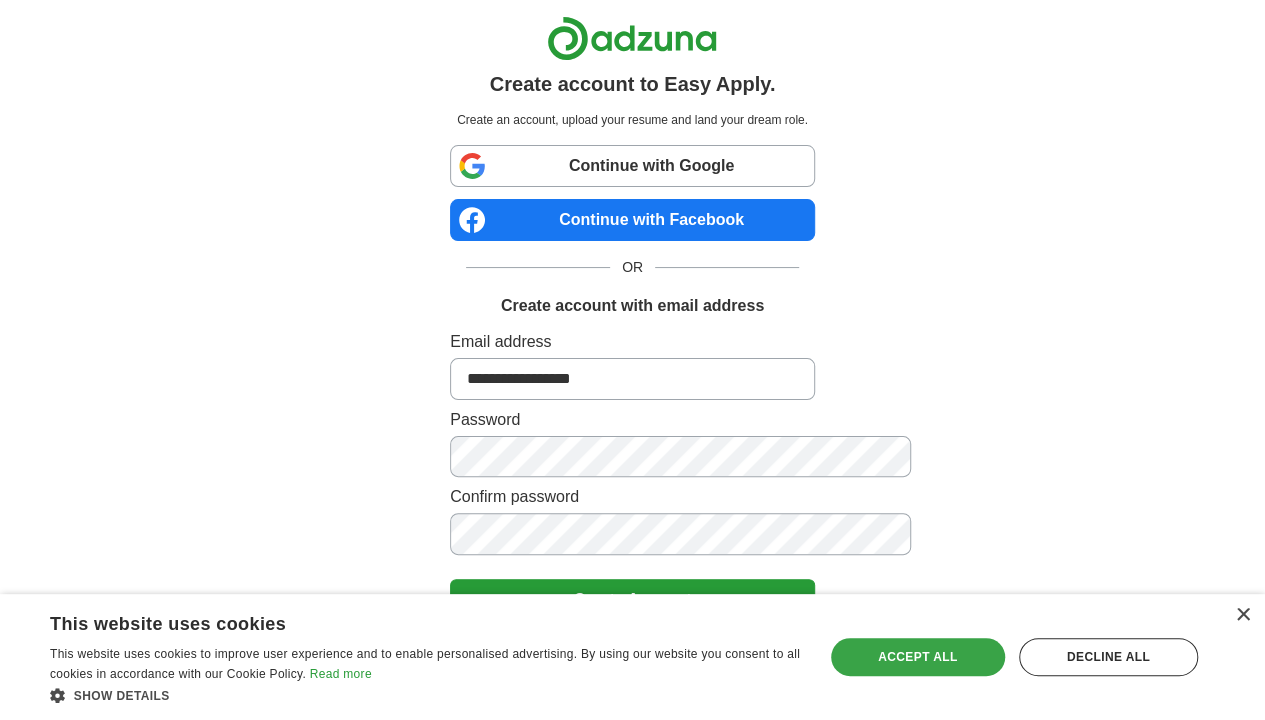 click on "Accept all" at bounding box center (918, 657) 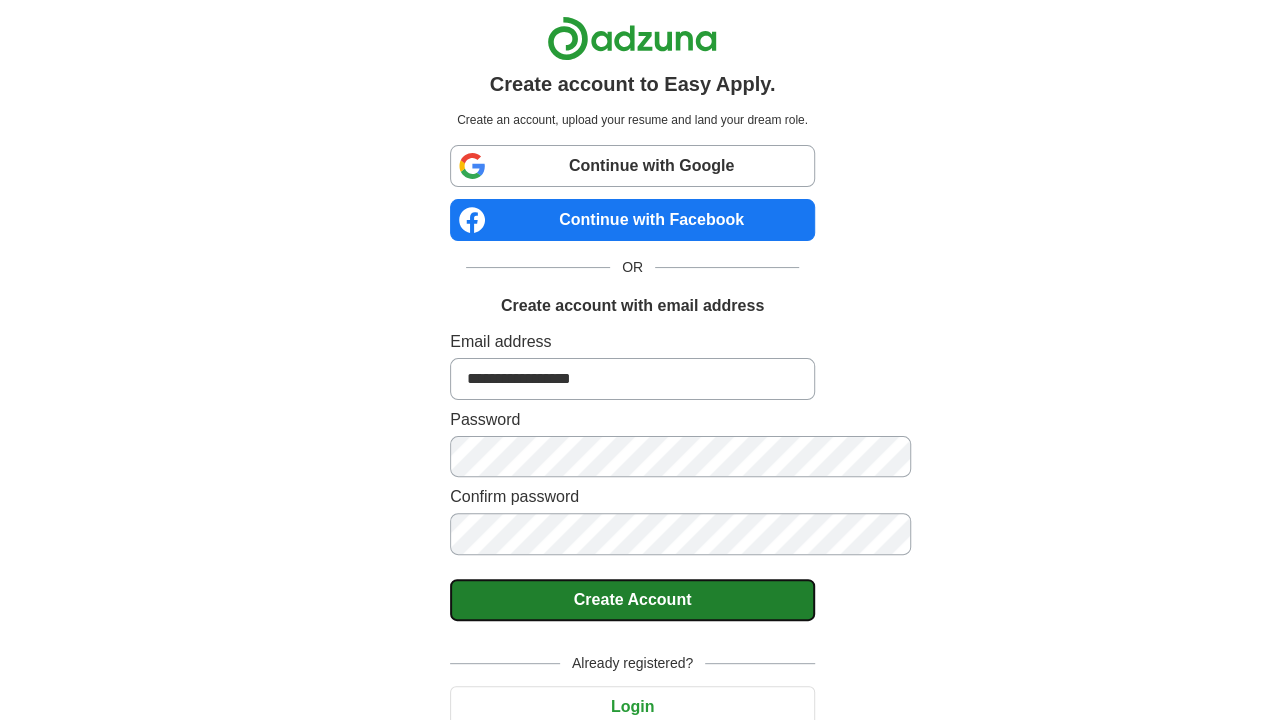 click on "Create Account" at bounding box center (632, 600) 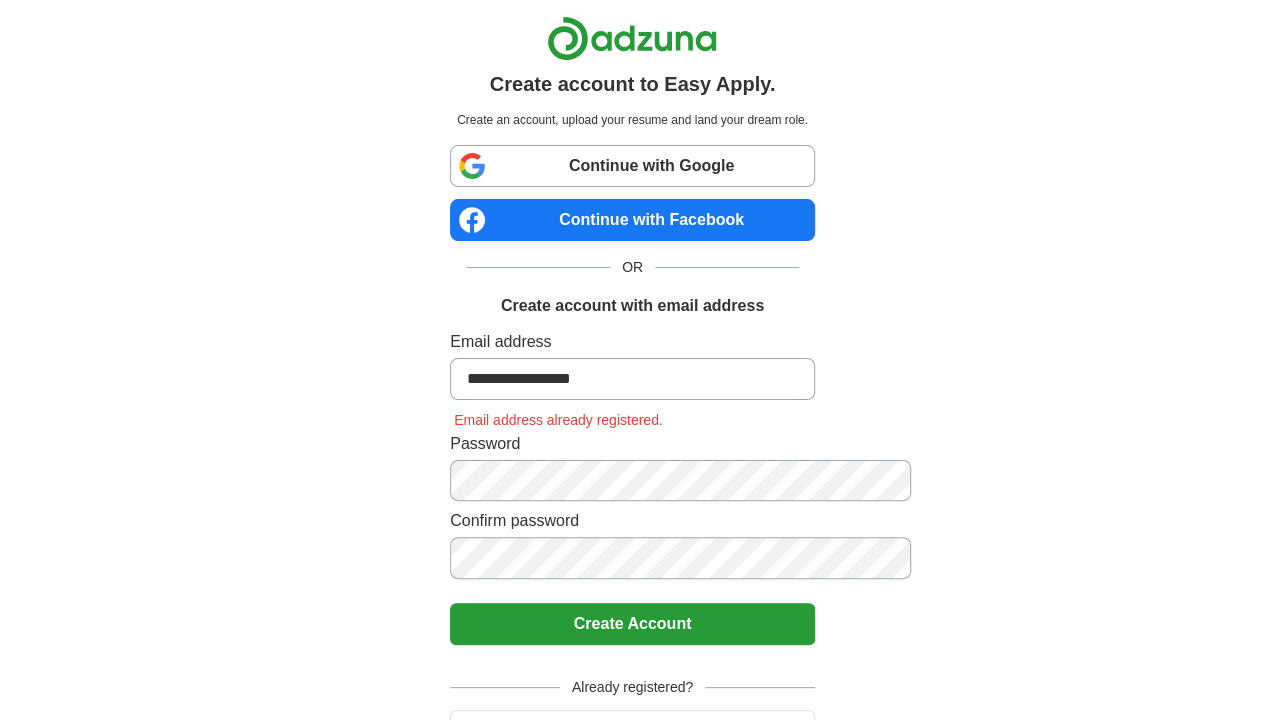 drag, startPoint x: 731, startPoint y: 586, endPoint x: 558, endPoint y: 457, distance: 215.80083 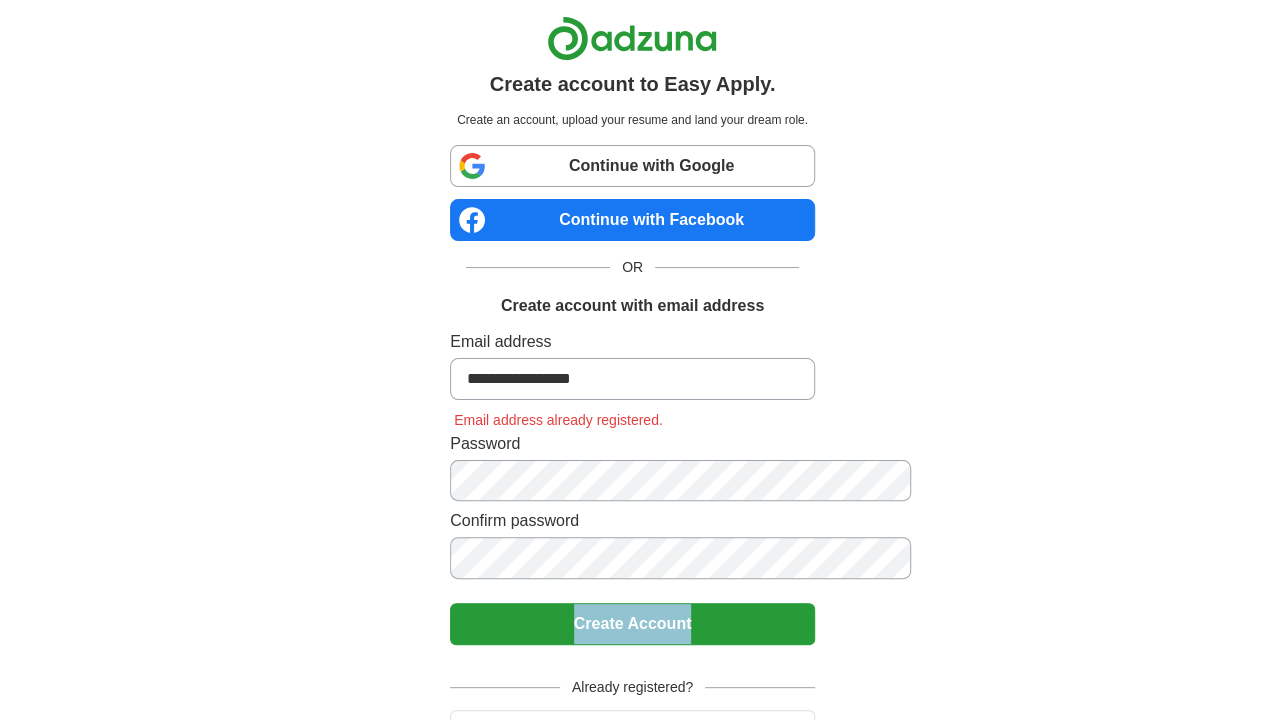 drag, startPoint x: 1263, startPoint y: 508, endPoint x: 1279, endPoint y: 646, distance: 138.92444 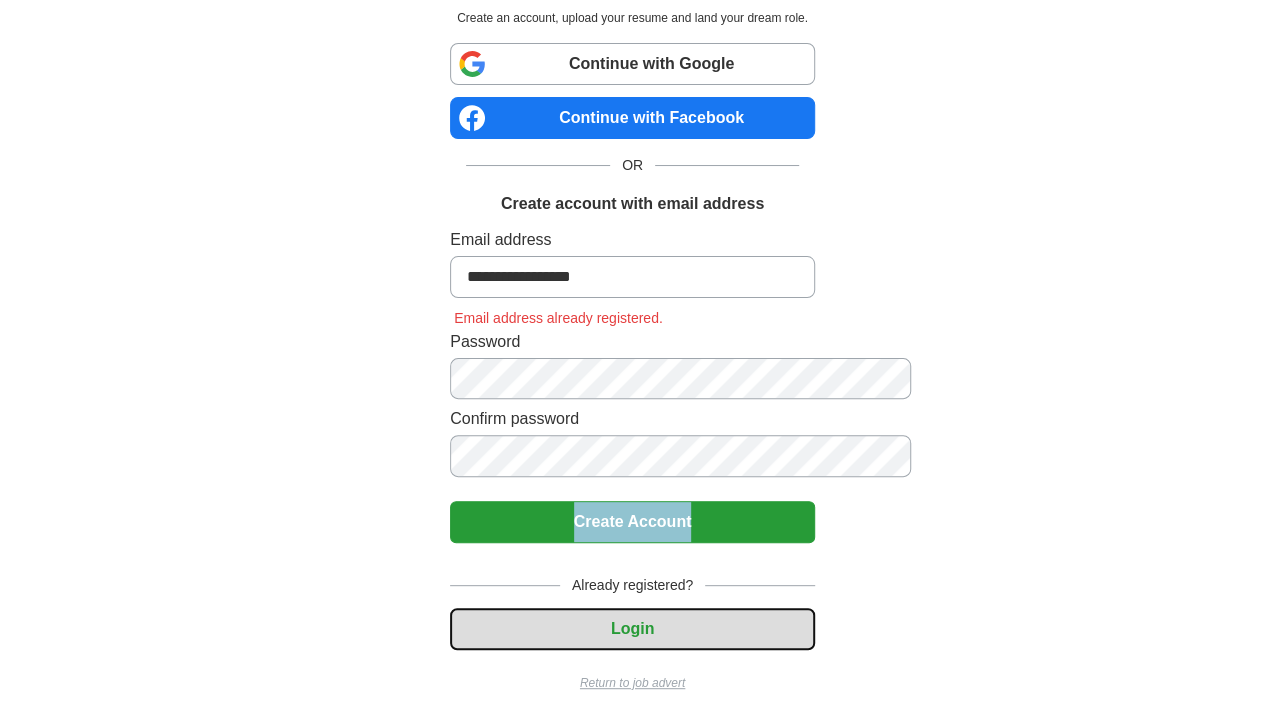 click on "Login" at bounding box center (632, 629) 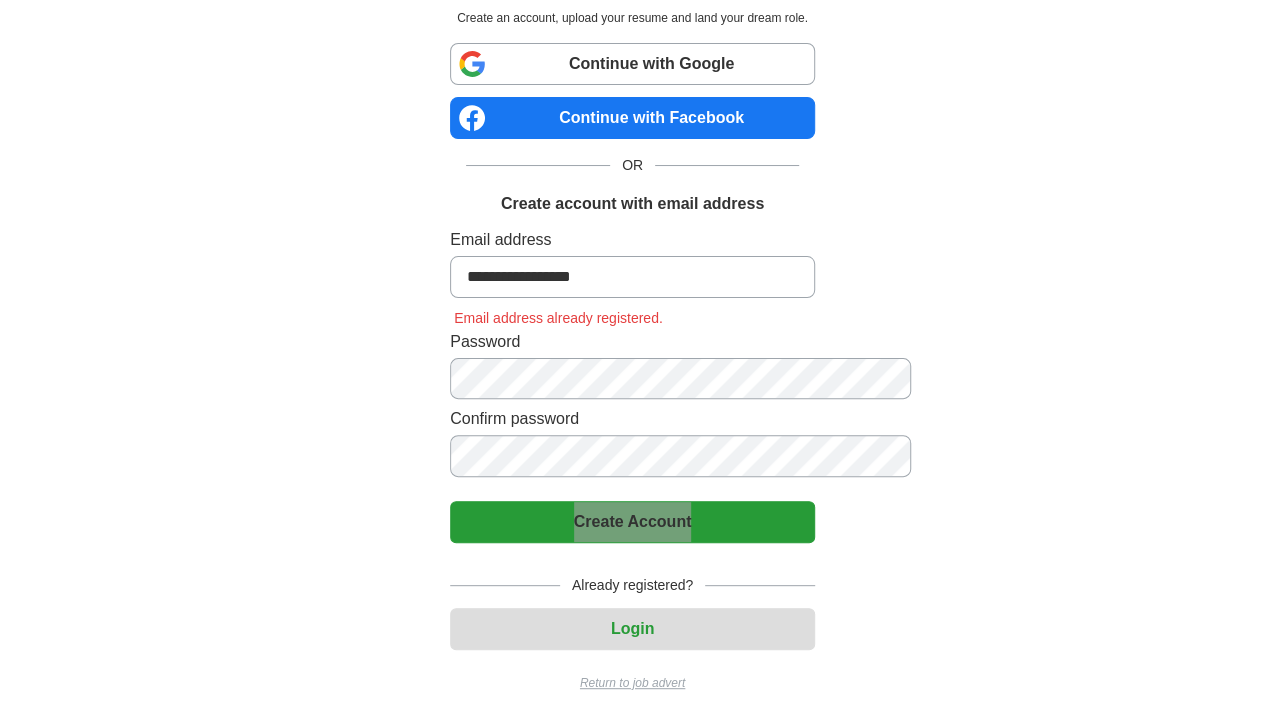 scroll, scrollTop: 31, scrollLeft: 0, axis: vertical 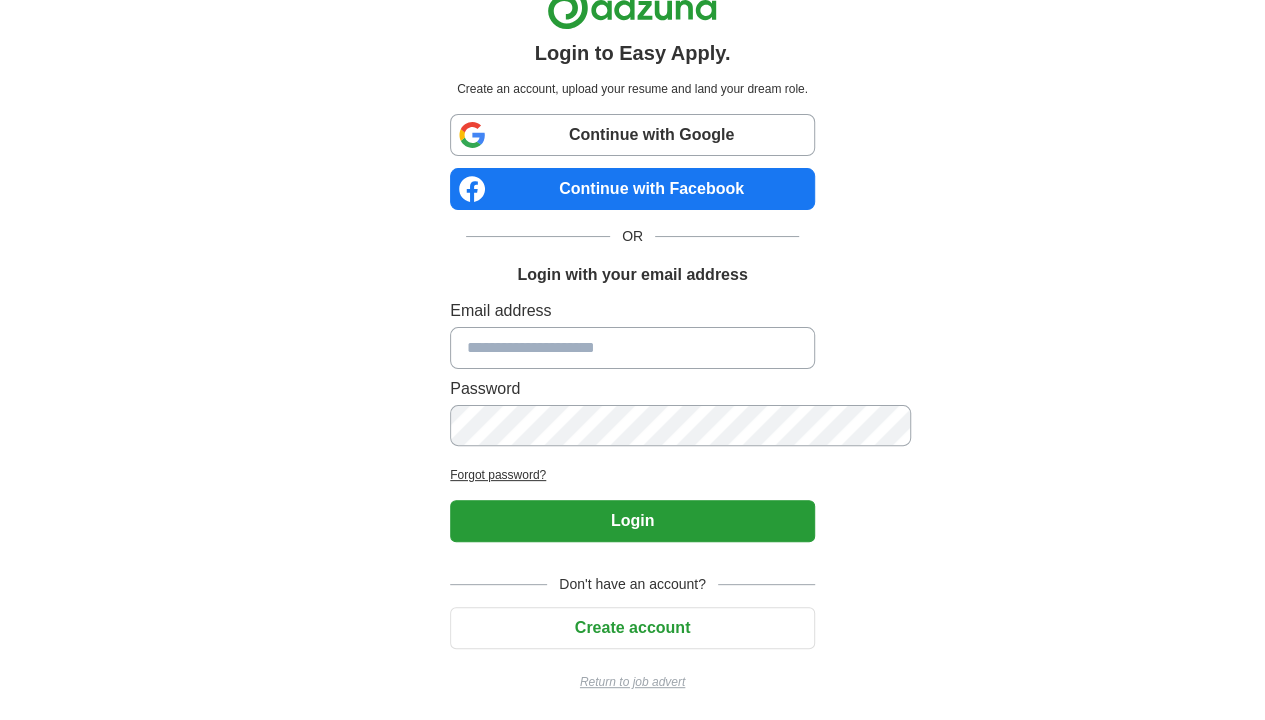 click at bounding box center [632, 348] 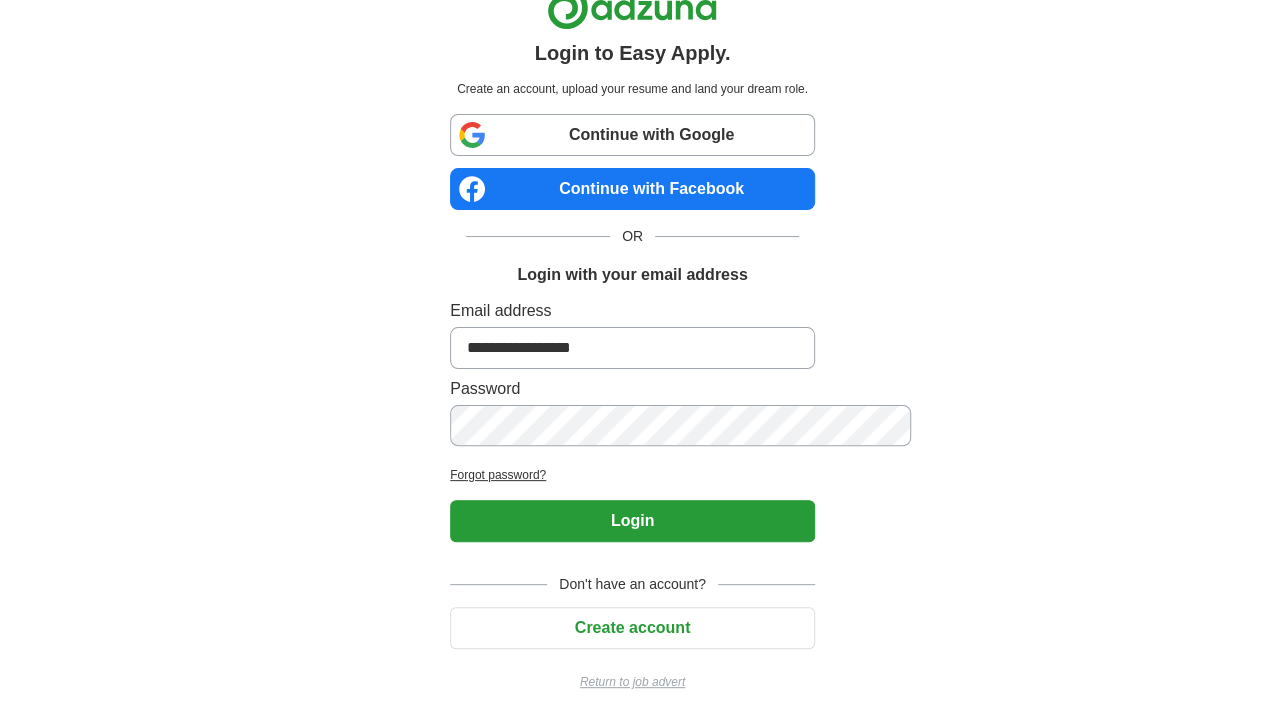 type on "**********" 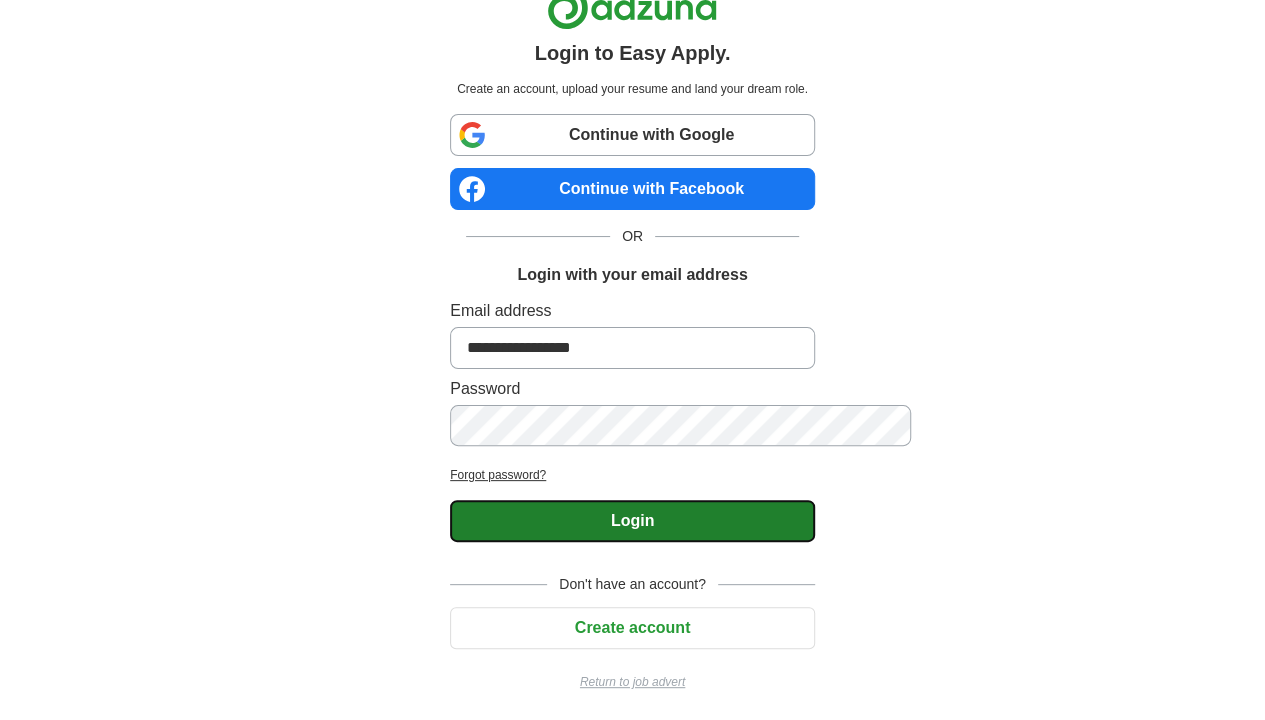 click on "Login" at bounding box center [632, 521] 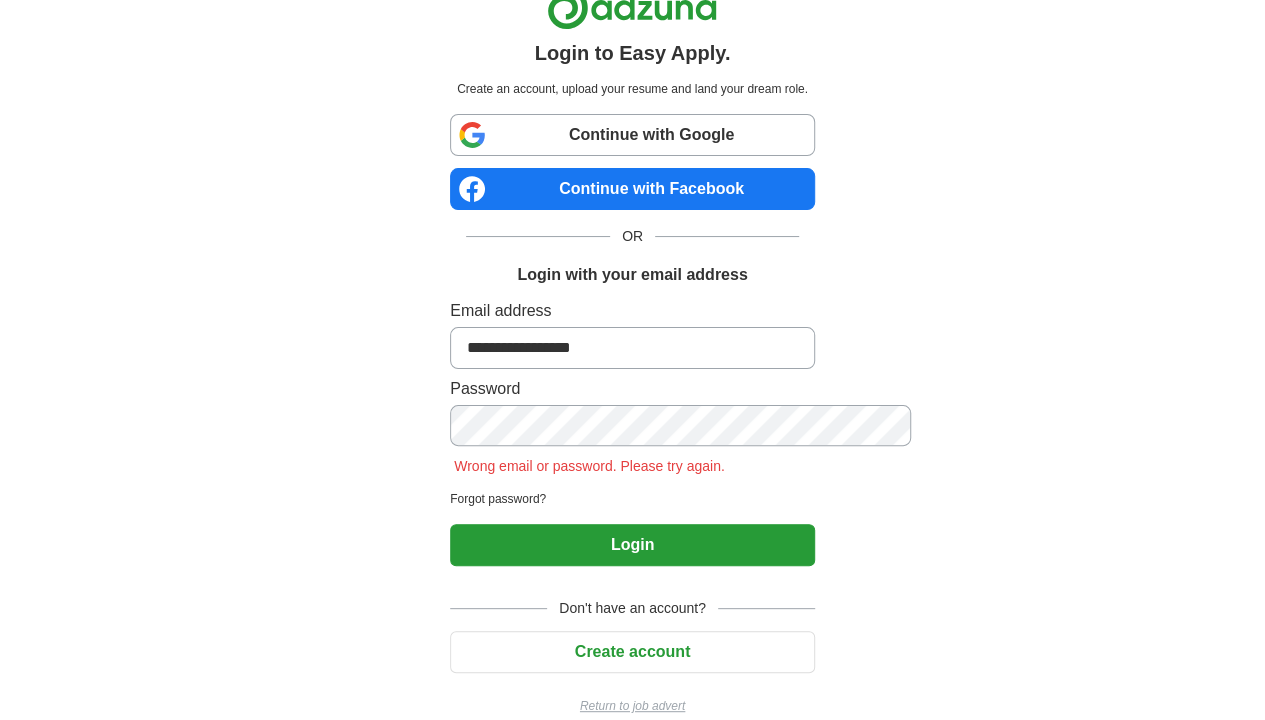click on "Forgot password?" at bounding box center [632, 499] 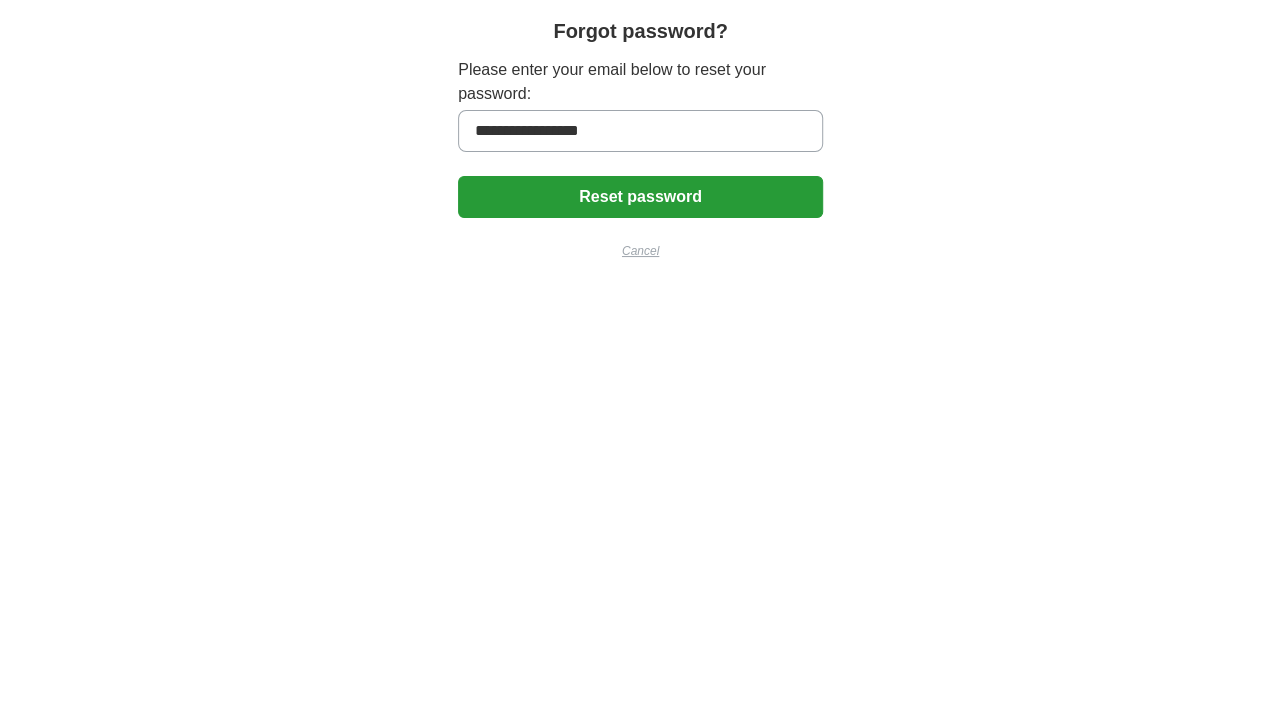 scroll, scrollTop: 0, scrollLeft: 0, axis: both 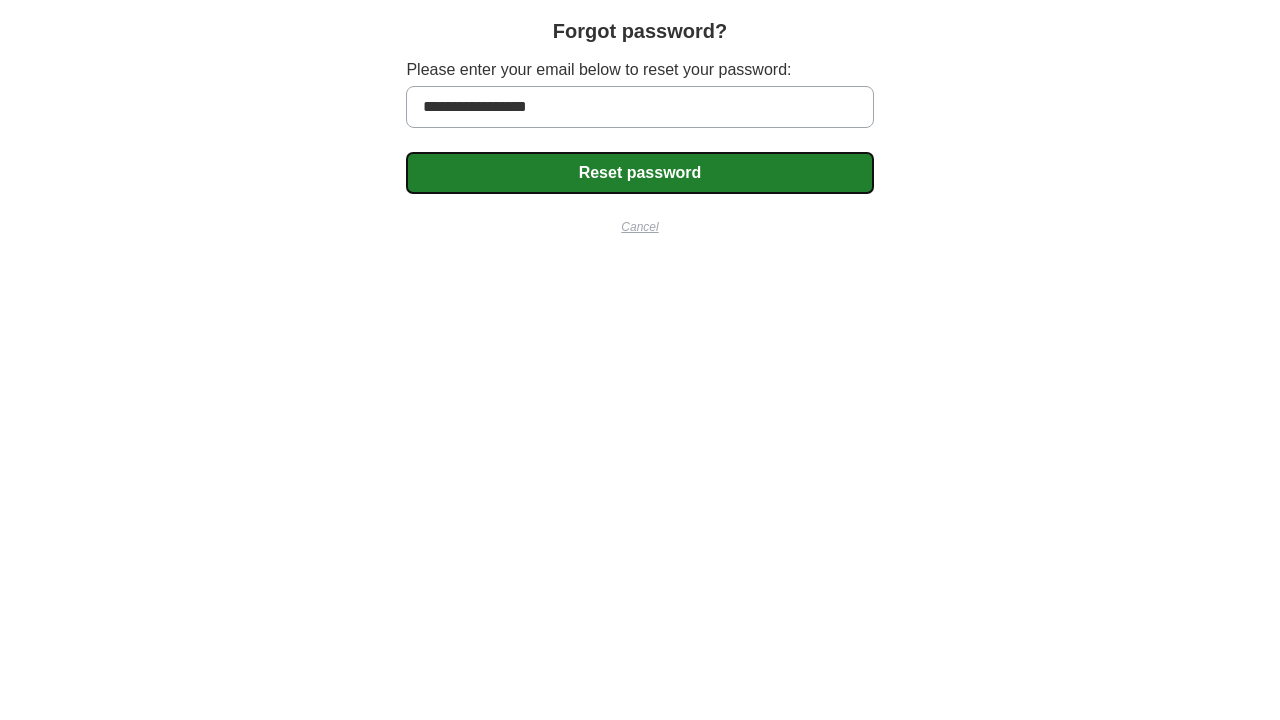 click on "Reset password" at bounding box center [639, 173] 